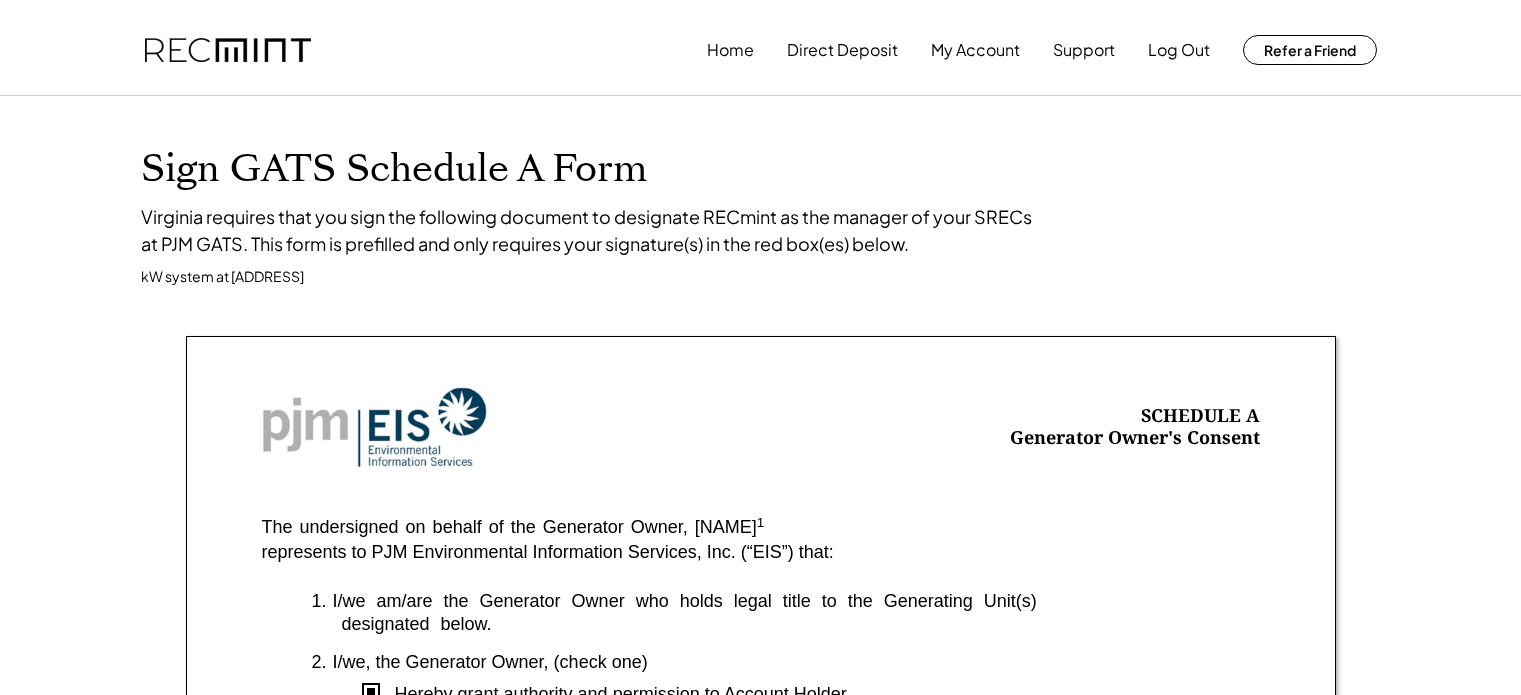 scroll, scrollTop: 0, scrollLeft: 0, axis: both 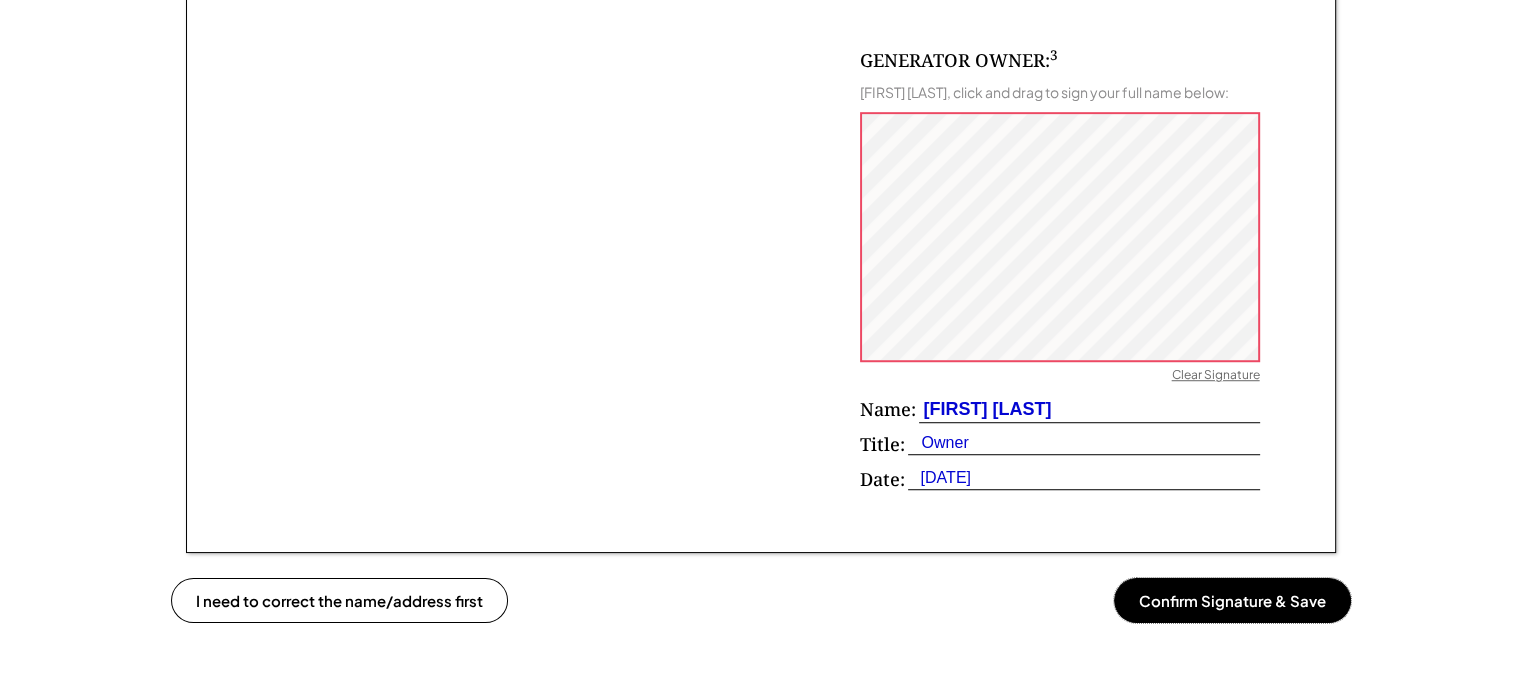 click on "Confirm Signature & Save" at bounding box center (1232, 600) 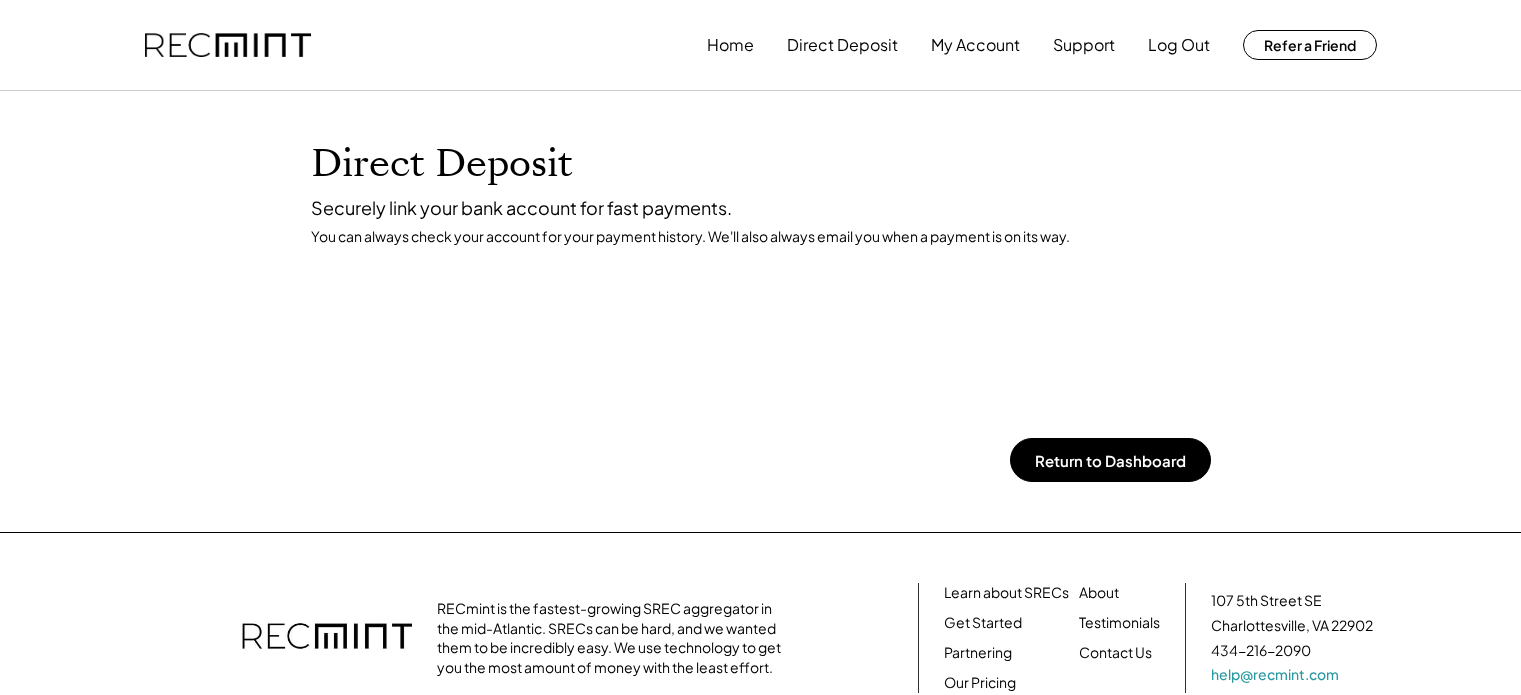 scroll, scrollTop: 0, scrollLeft: 0, axis: both 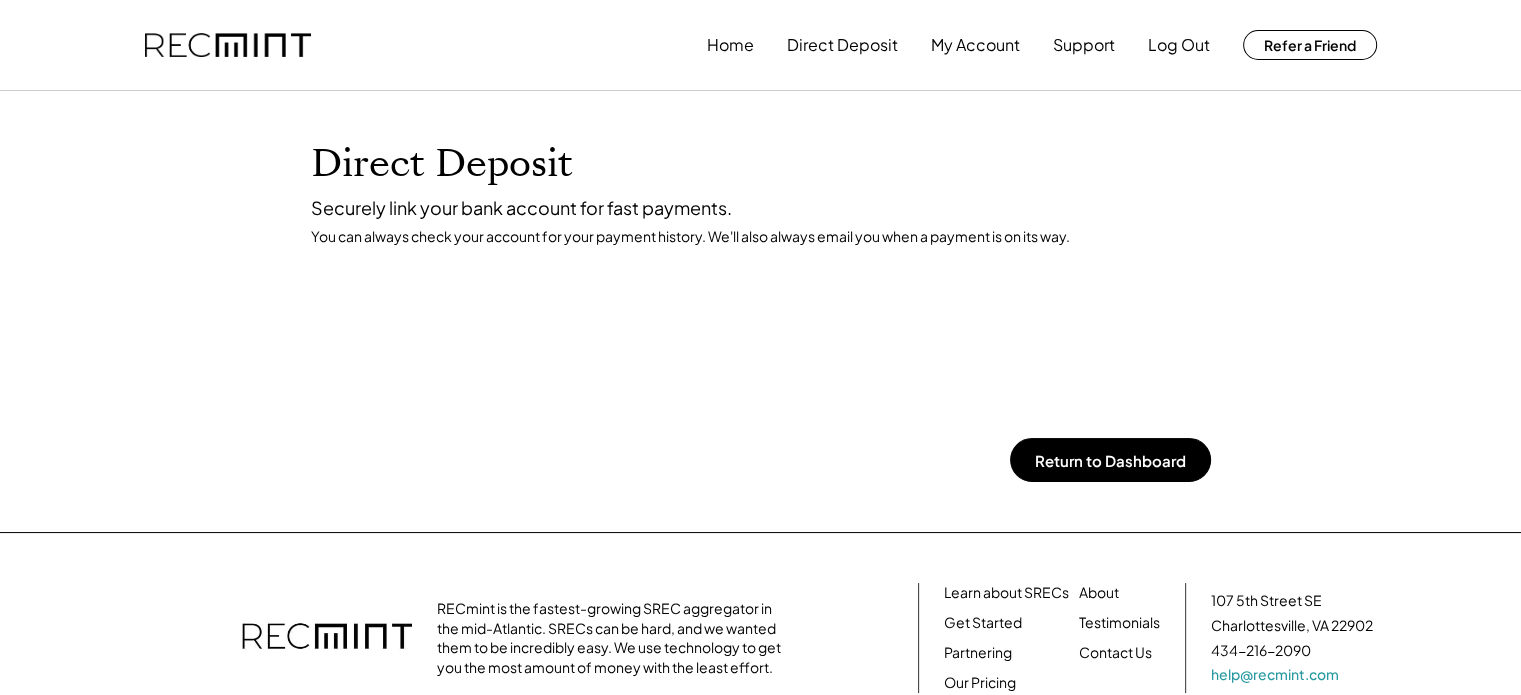 click at bounding box center (0, 695) 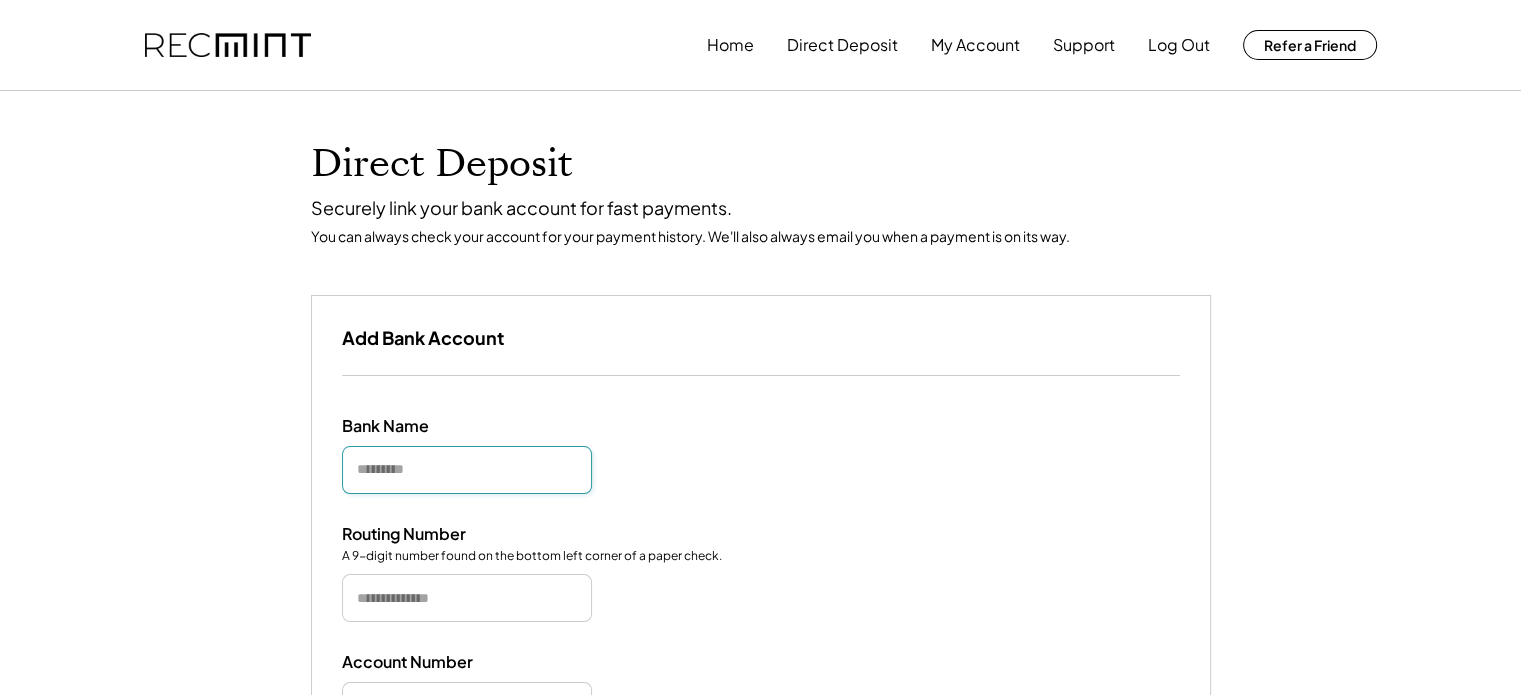 click at bounding box center (467, 470) 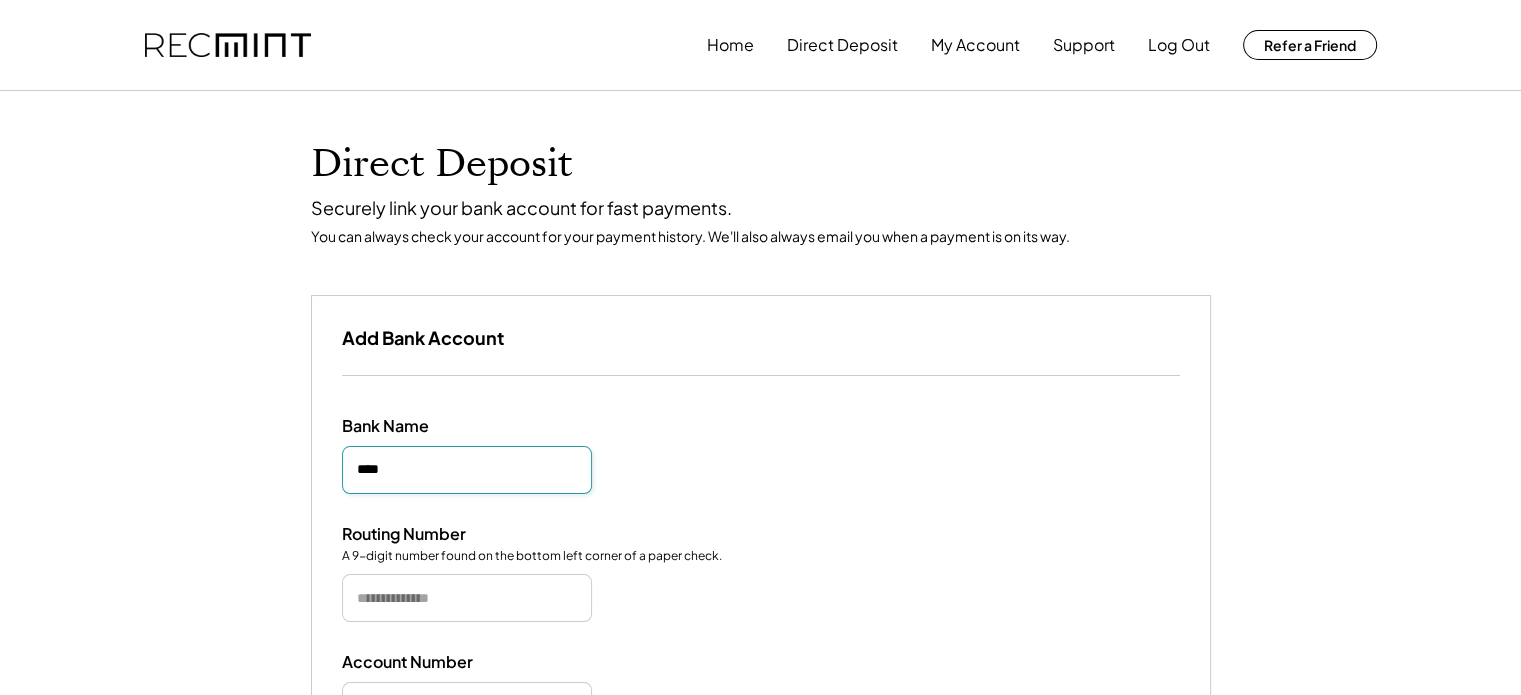 type on "****" 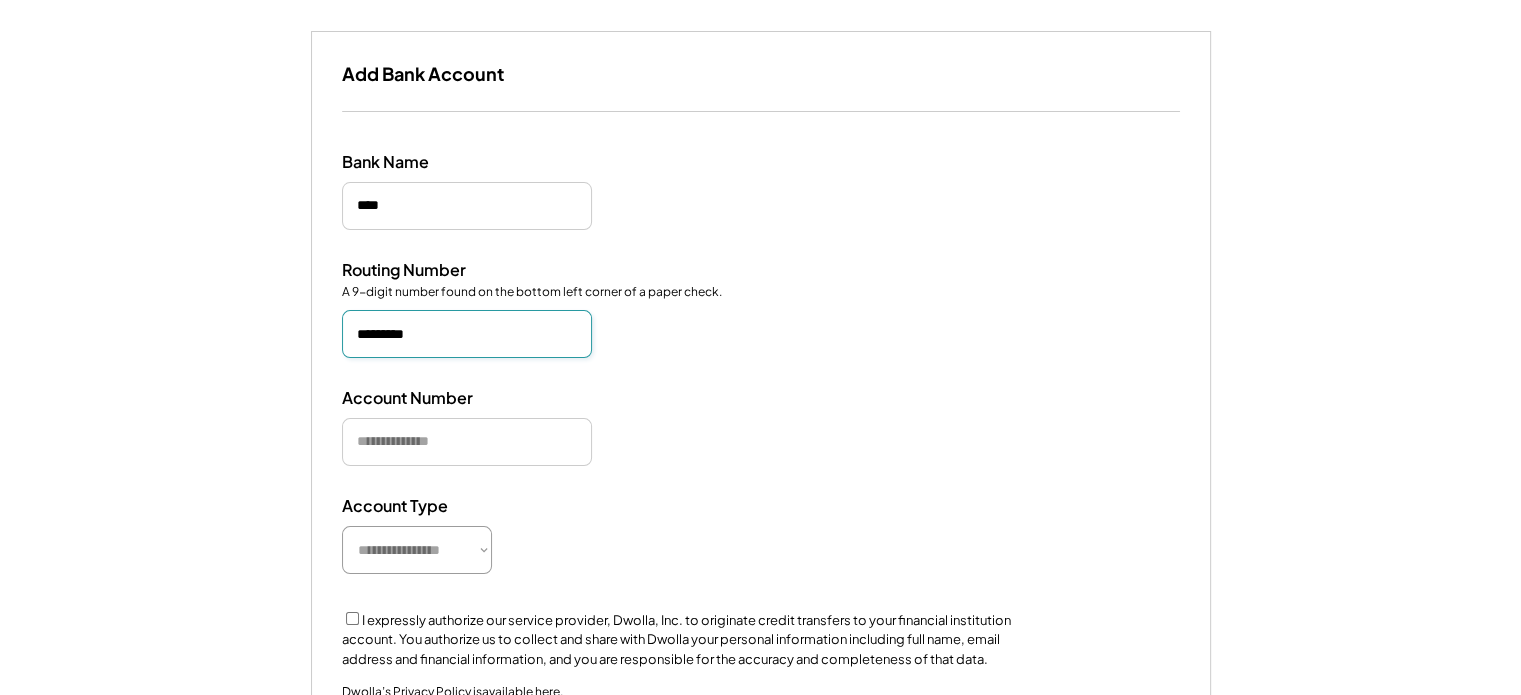 scroll, scrollTop: 300, scrollLeft: 0, axis: vertical 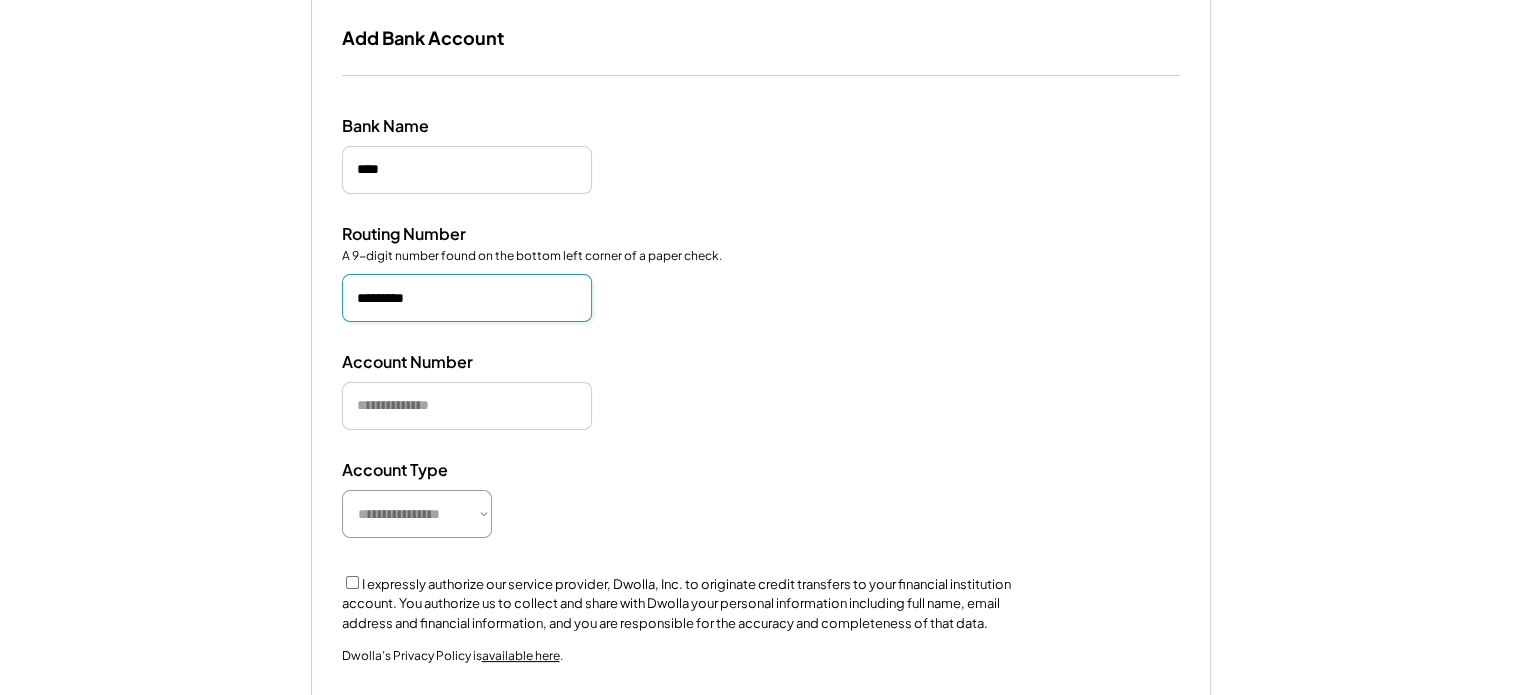 type on "*********" 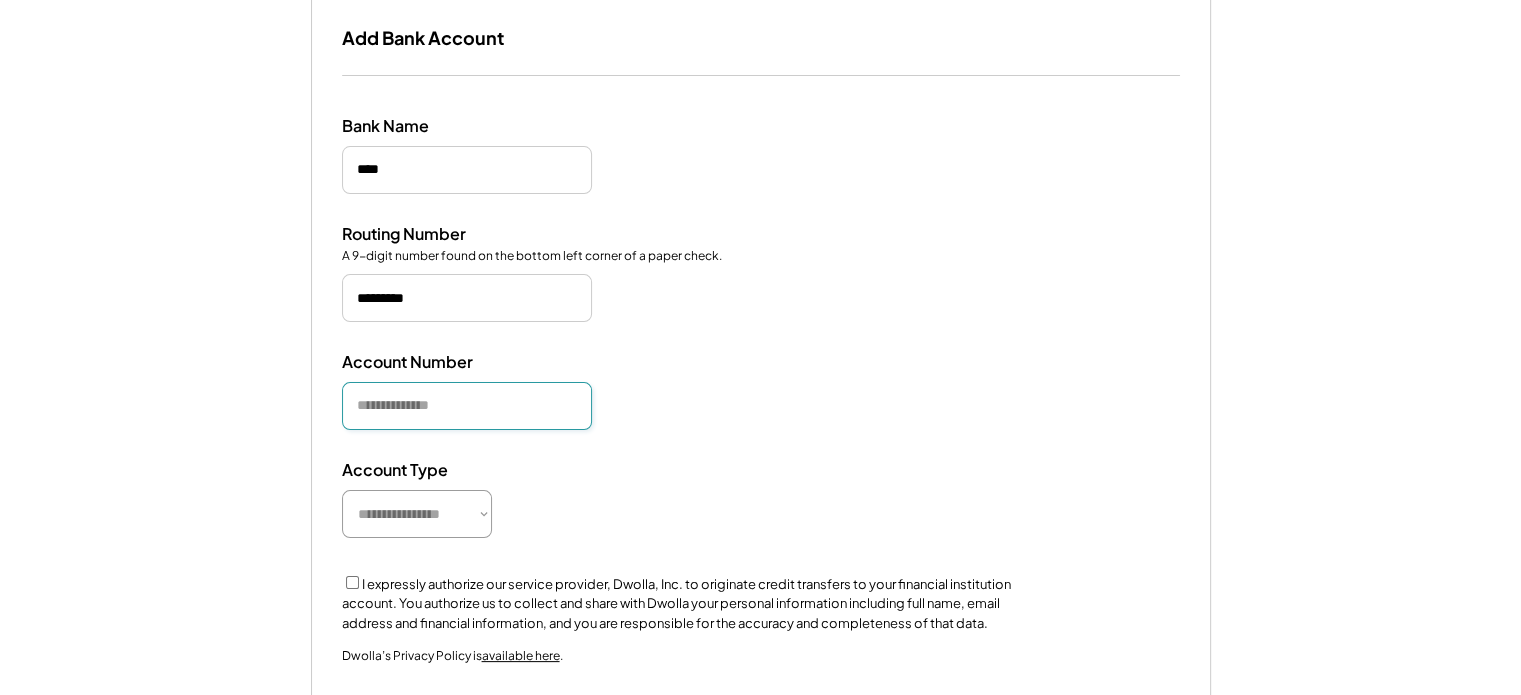 click at bounding box center (467, 406) 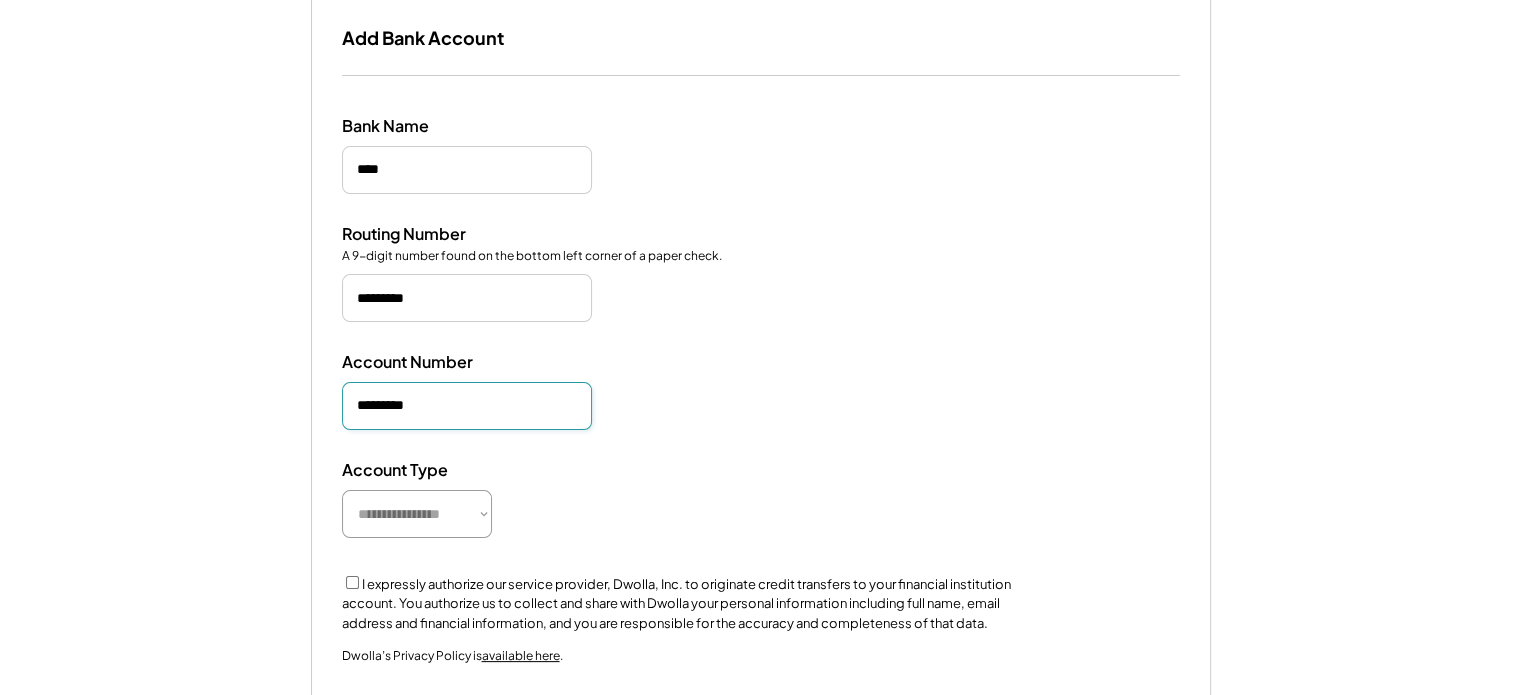 type on "*********" 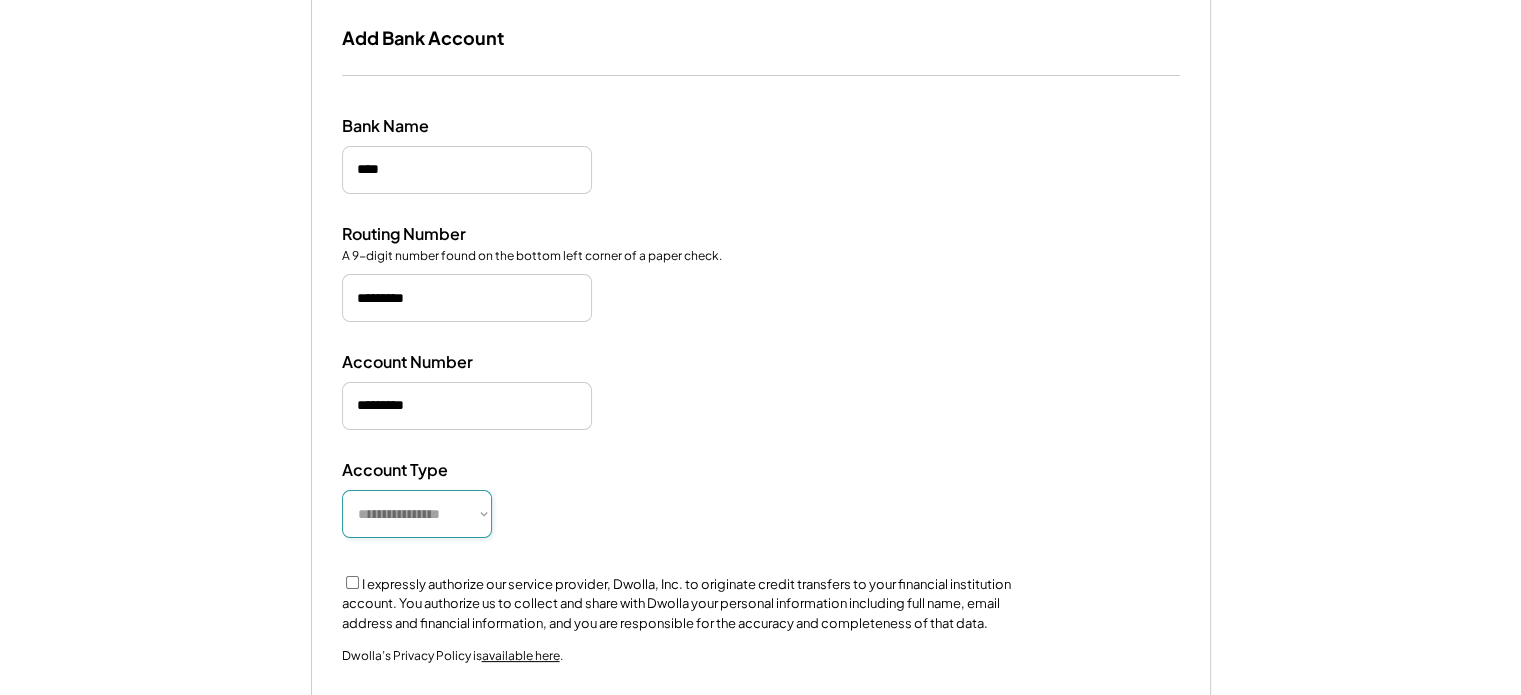 click on "**********" at bounding box center (417, 514) 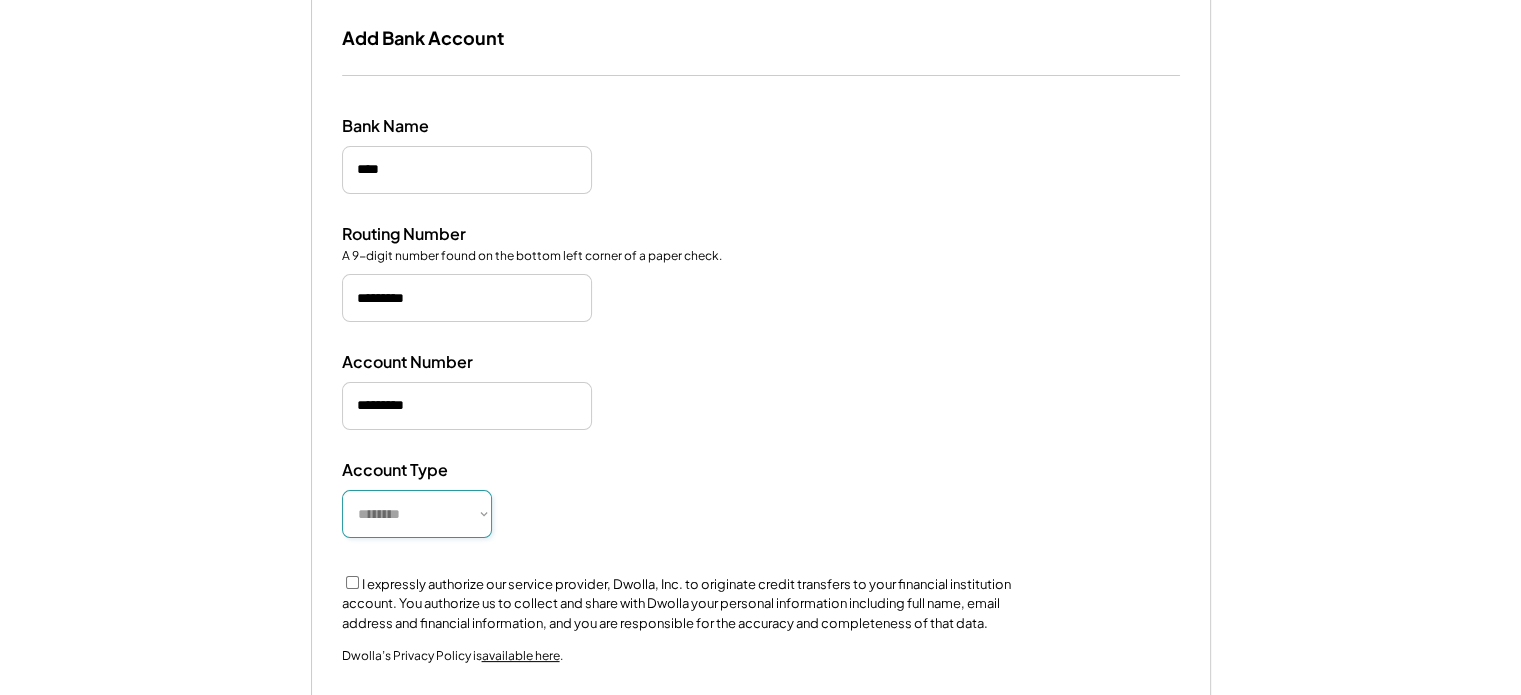 click on "**********" at bounding box center [417, 514] 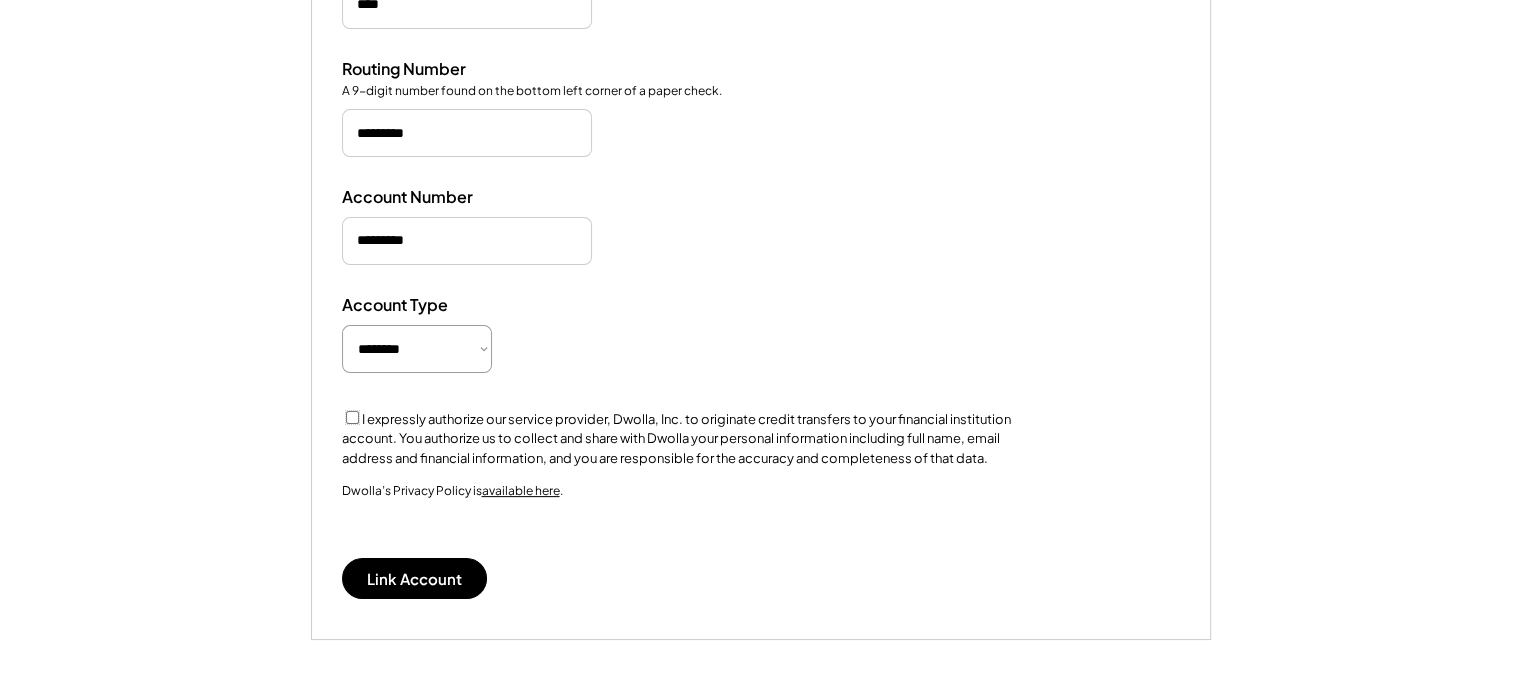 scroll, scrollTop: 500, scrollLeft: 0, axis: vertical 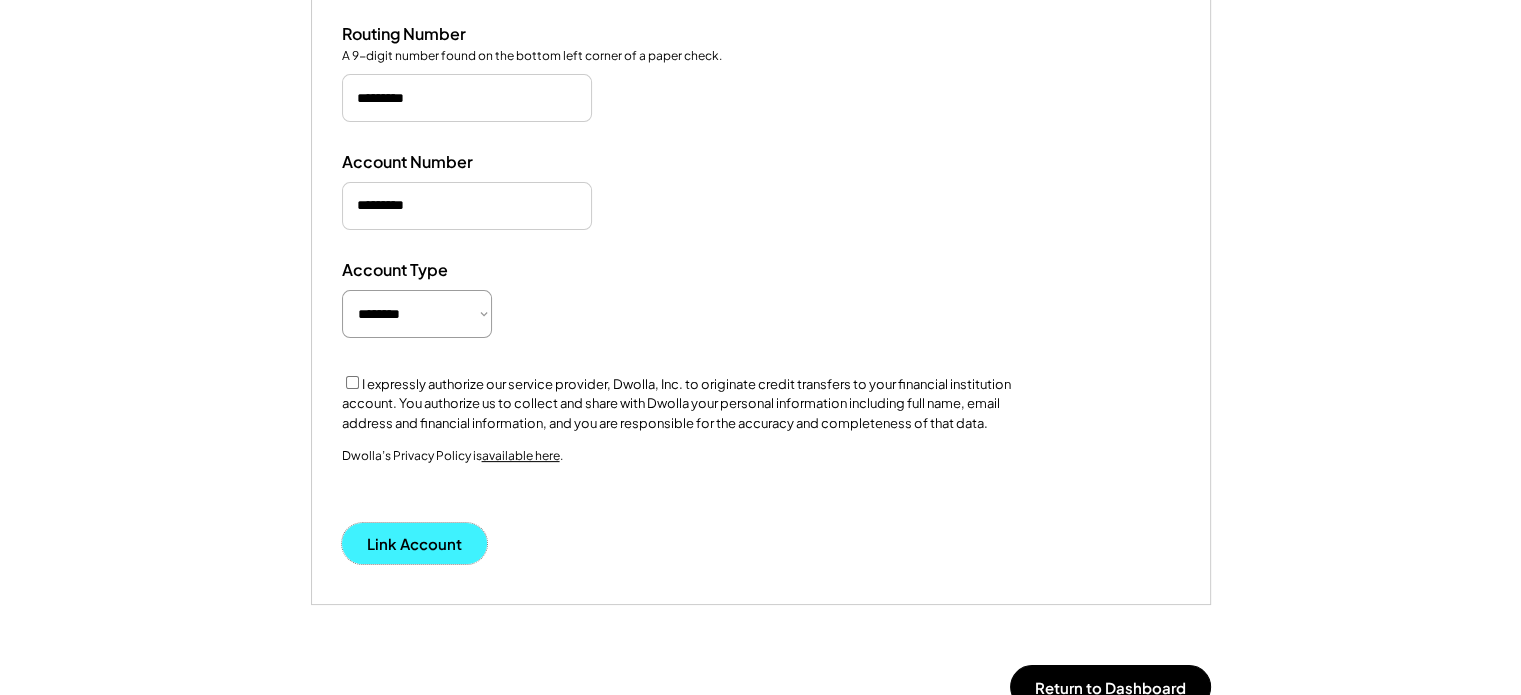 click on "Link Account" at bounding box center (414, 543) 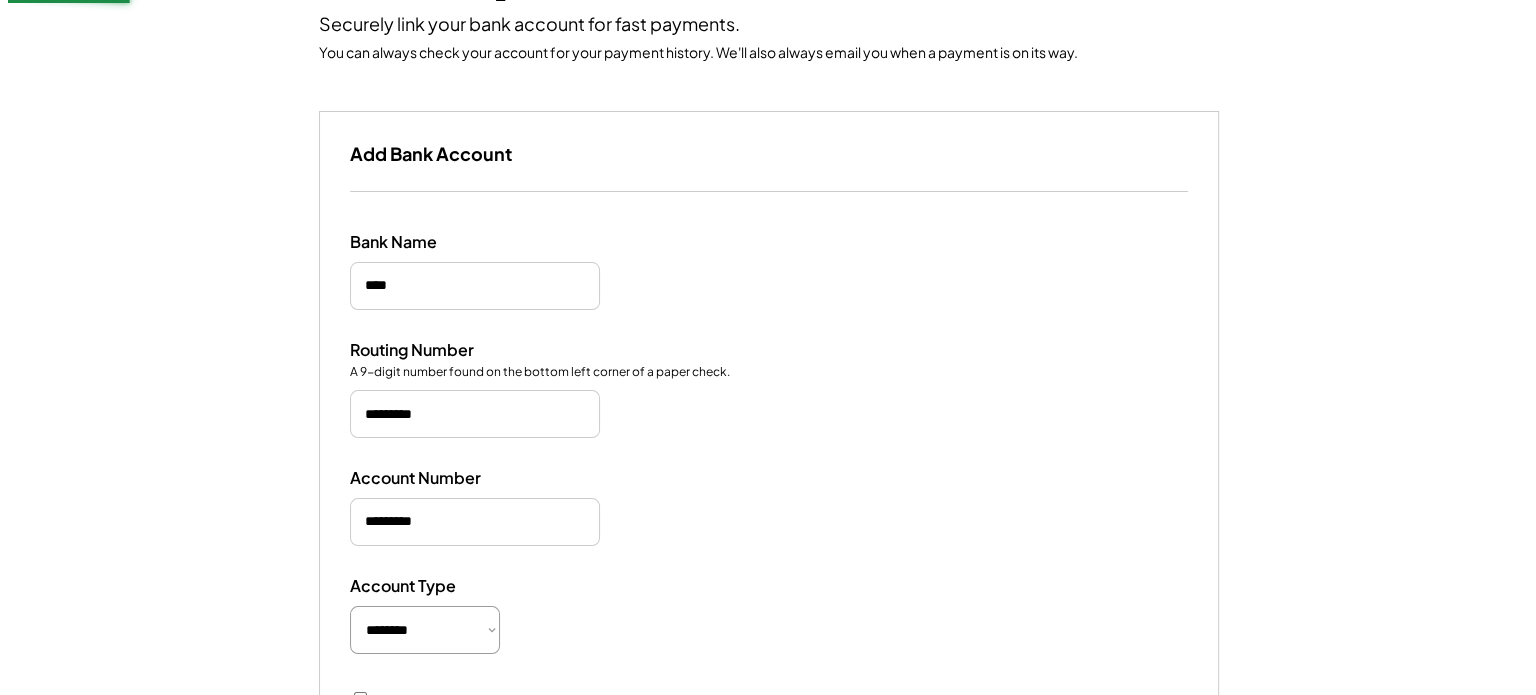 scroll, scrollTop: 140, scrollLeft: 0, axis: vertical 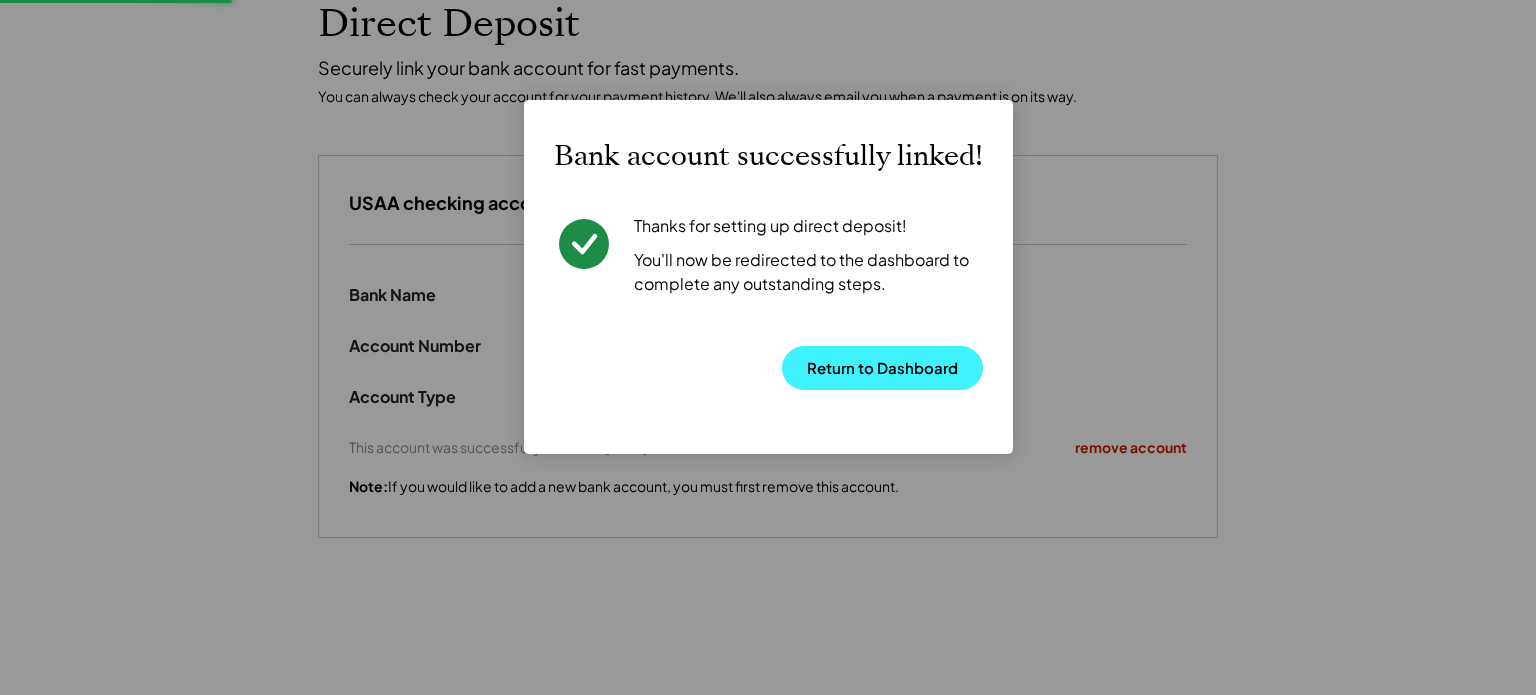 click on "Return to Dashboard" at bounding box center [882, 368] 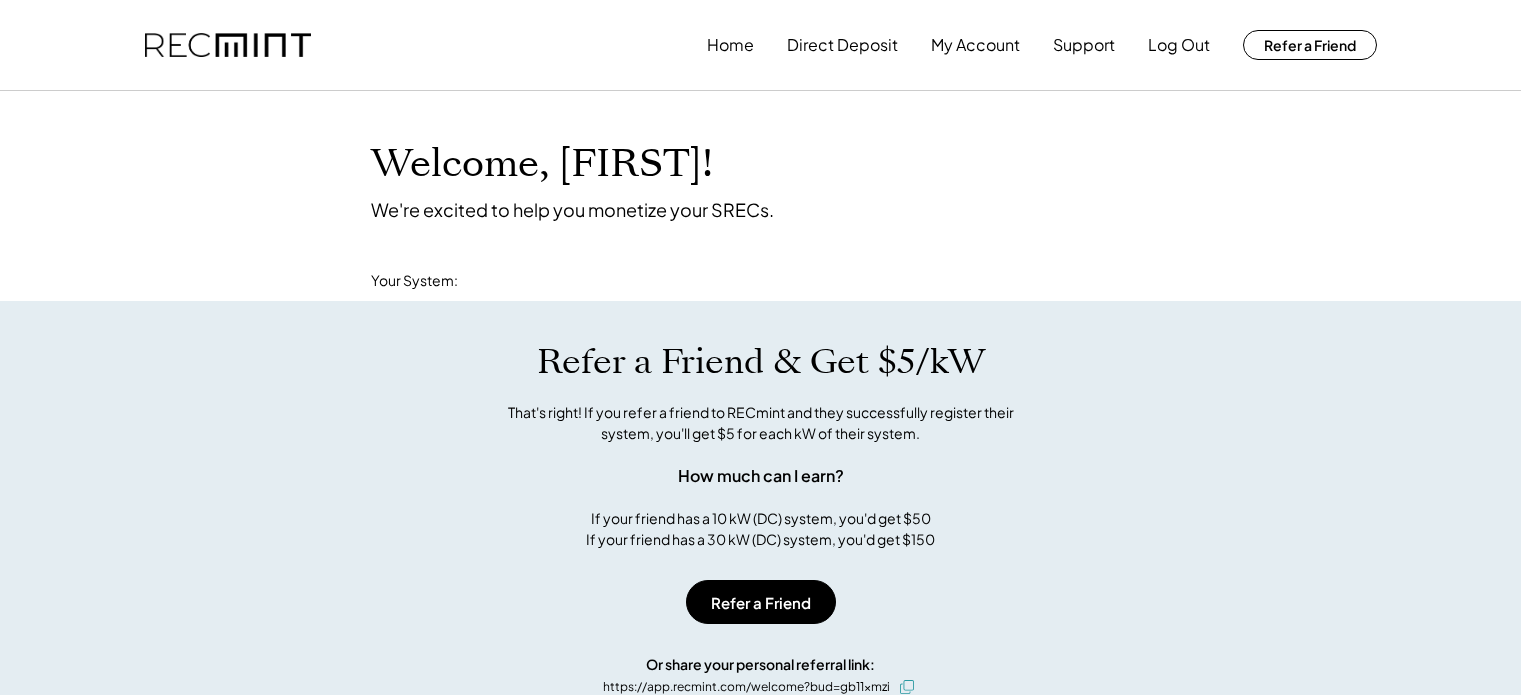 scroll, scrollTop: 0, scrollLeft: 0, axis: both 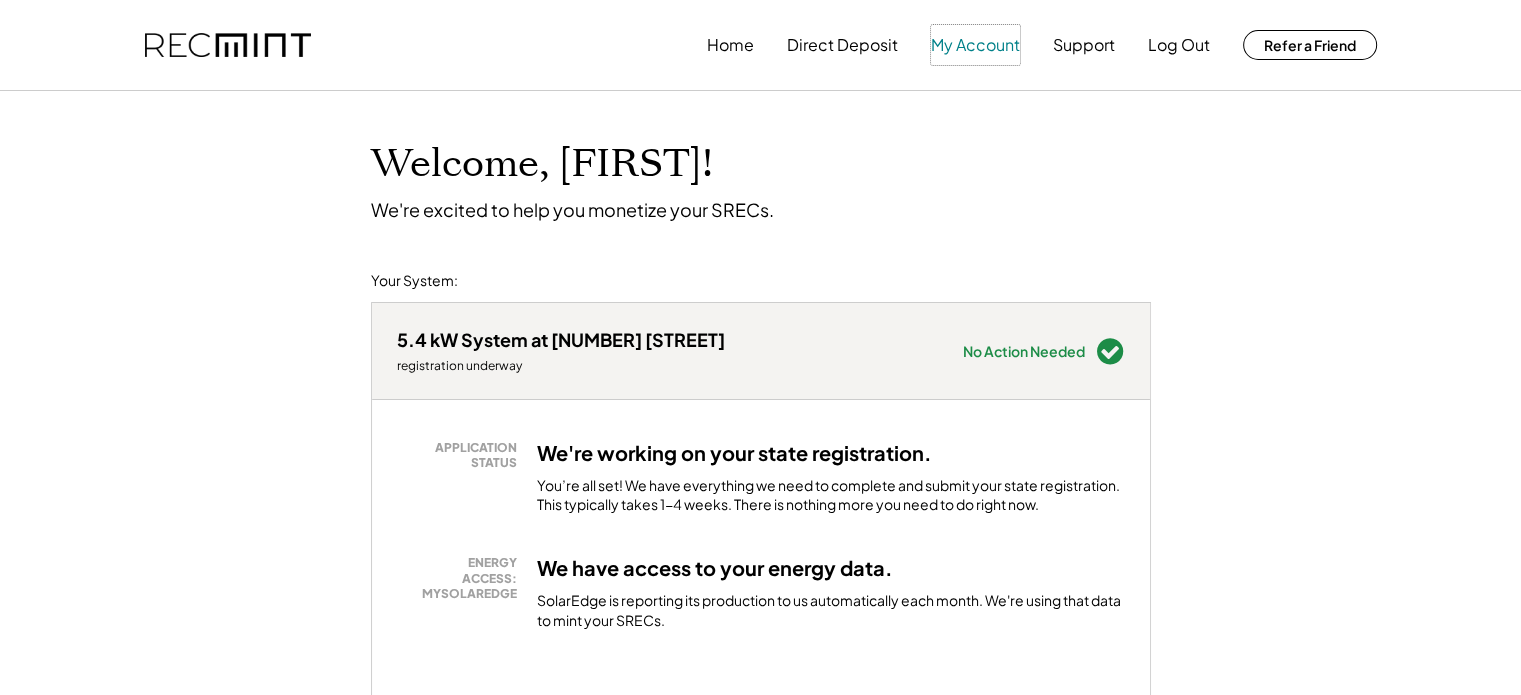 click on "My Account" at bounding box center (975, 45) 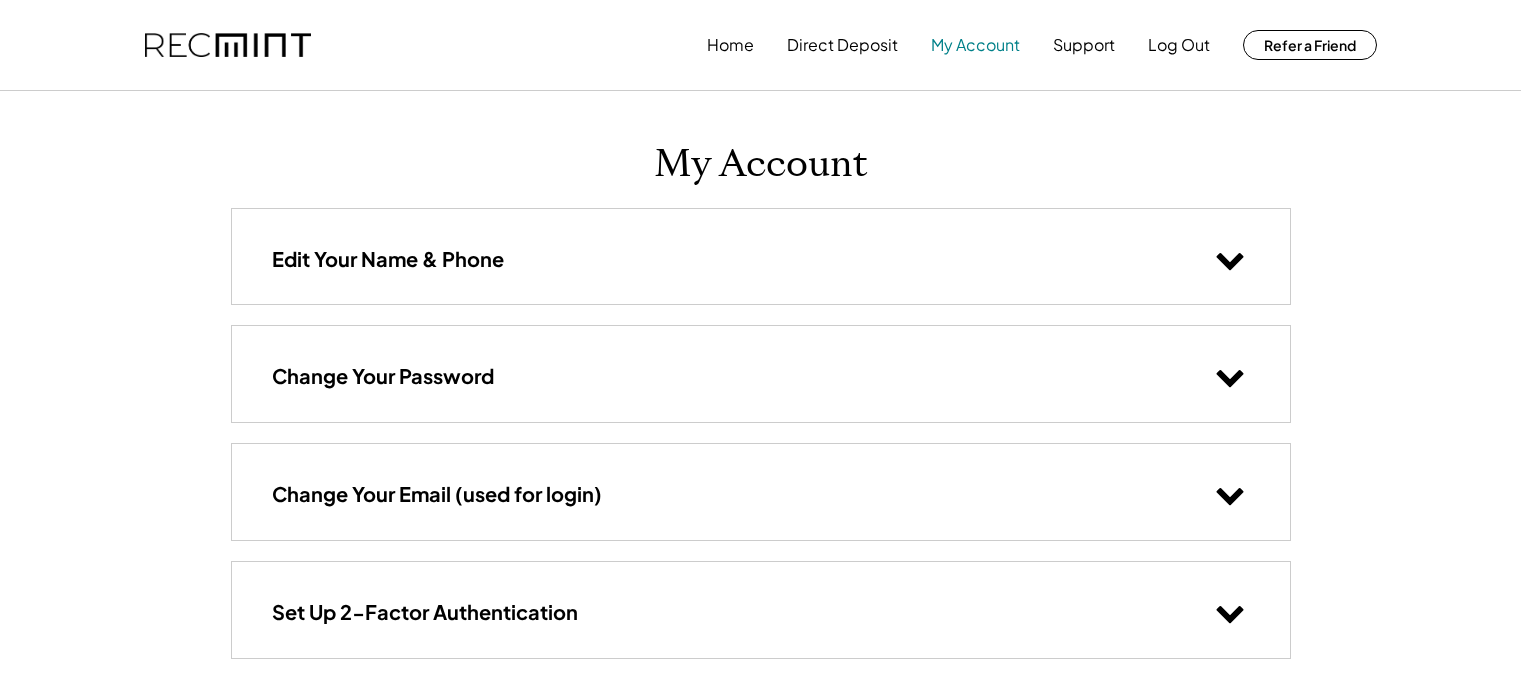 scroll, scrollTop: 0, scrollLeft: 0, axis: both 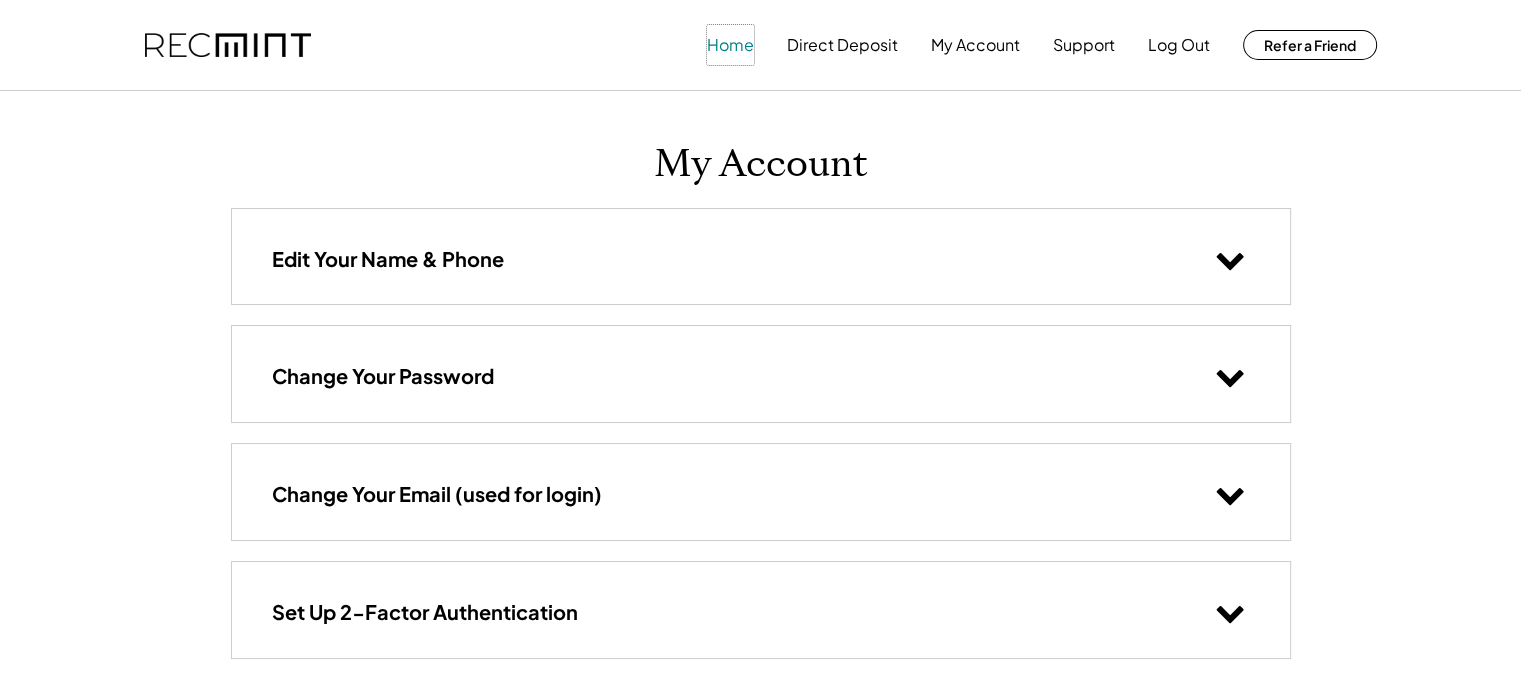 click on "Home" at bounding box center (730, 45) 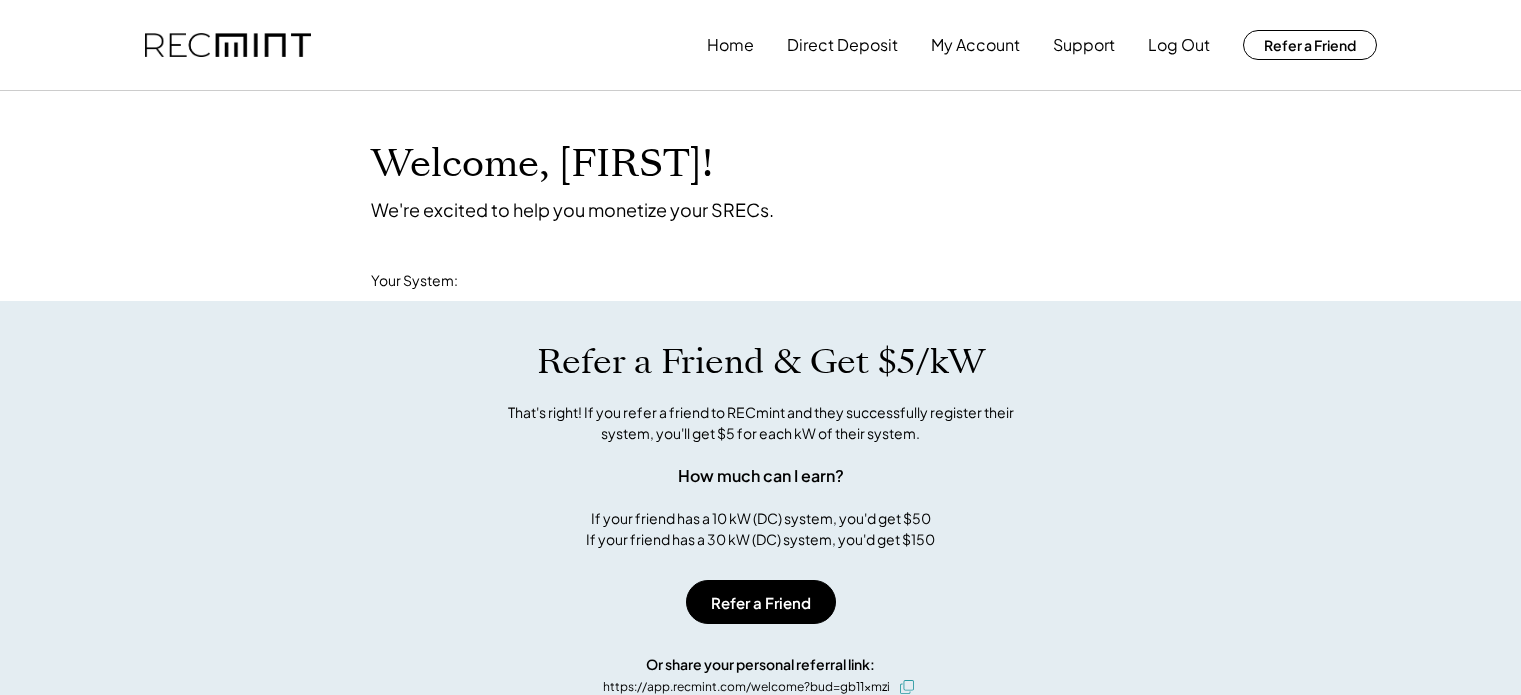 scroll, scrollTop: 0, scrollLeft: 0, axis: both 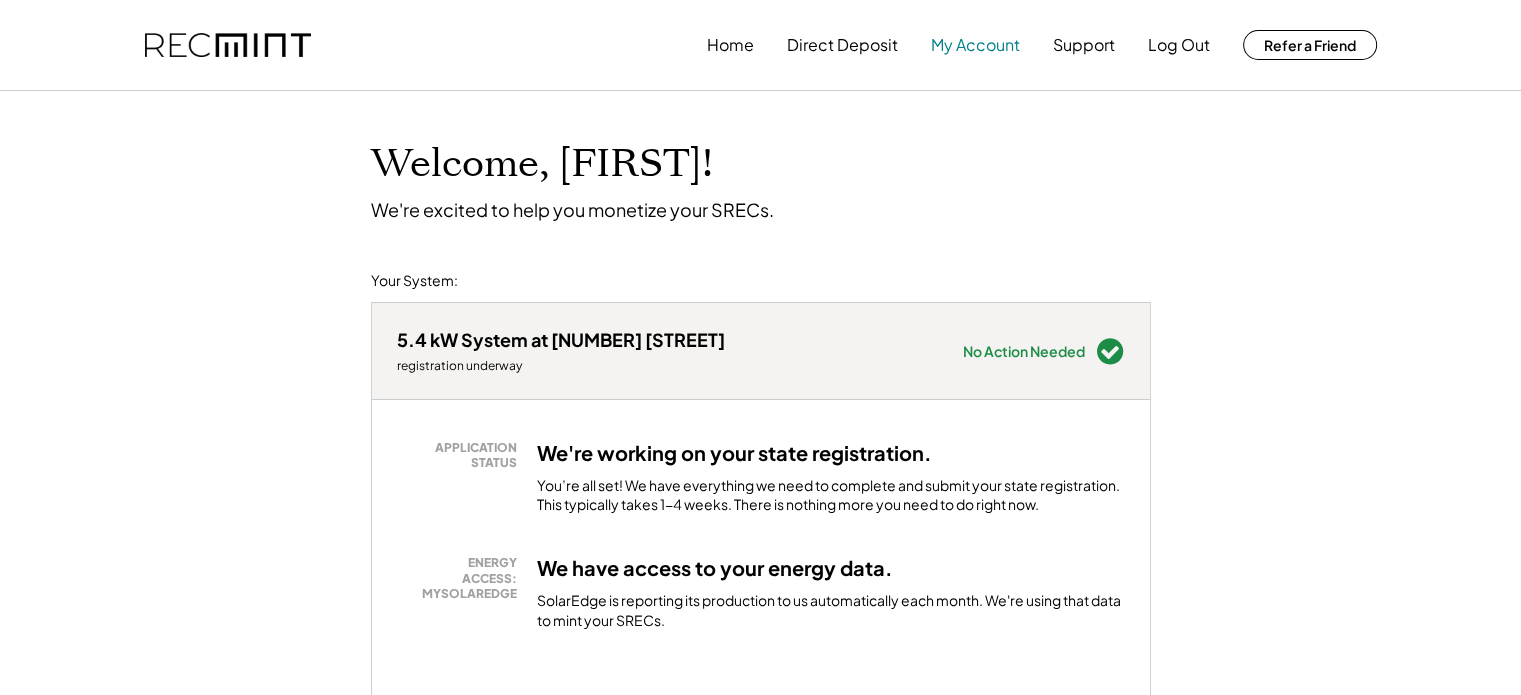 click on "My Account" at bounding box center [975, 45] 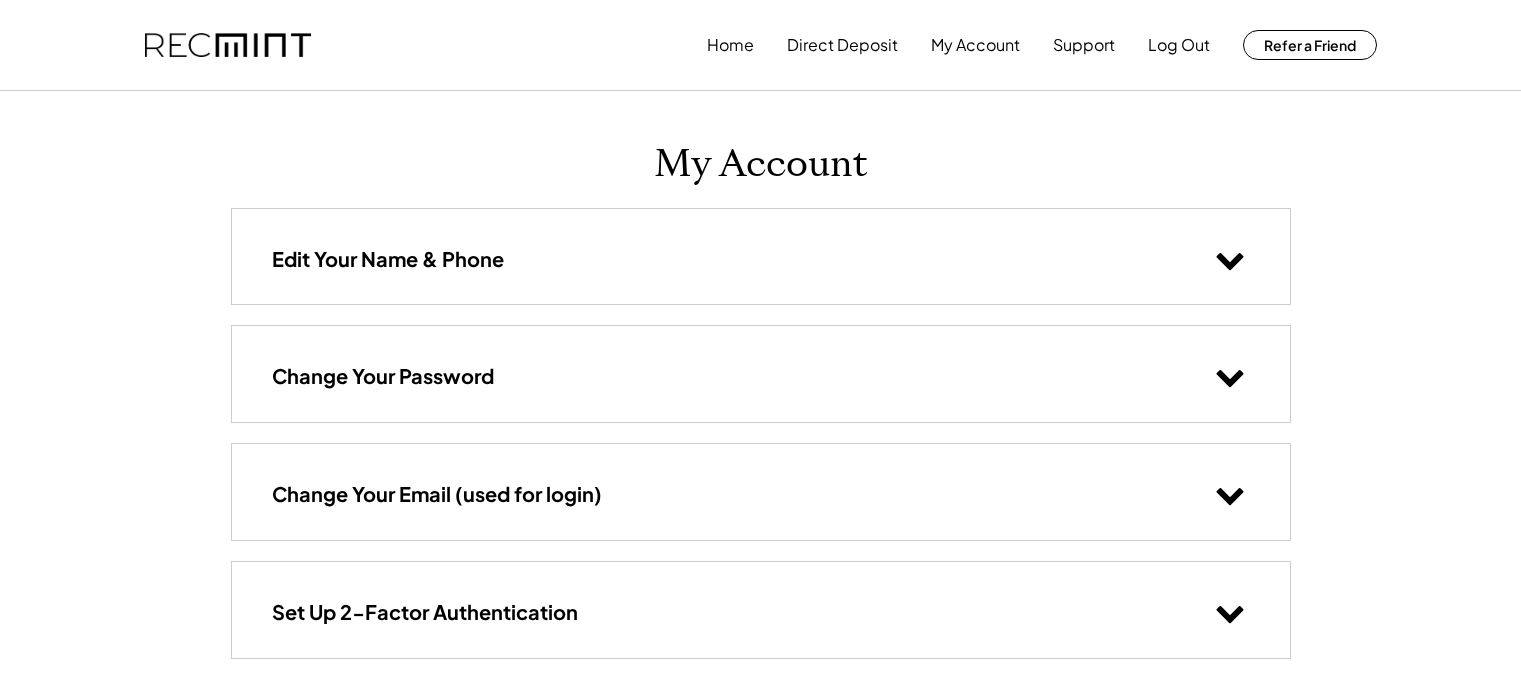 scroll, scrollTop: 0, scrollLeft: 0, axis: both 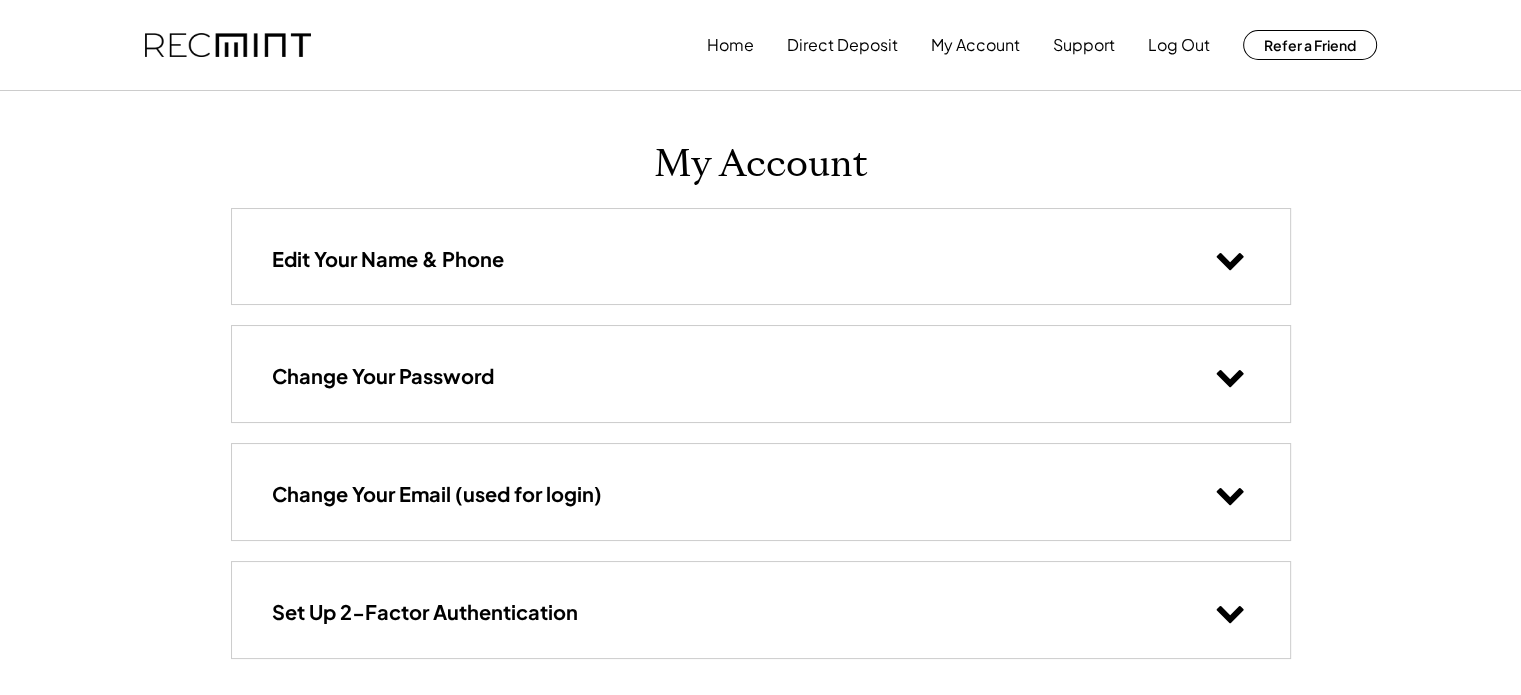 click on "Edit Your Name & Phone" at bounding box center (761, 256) 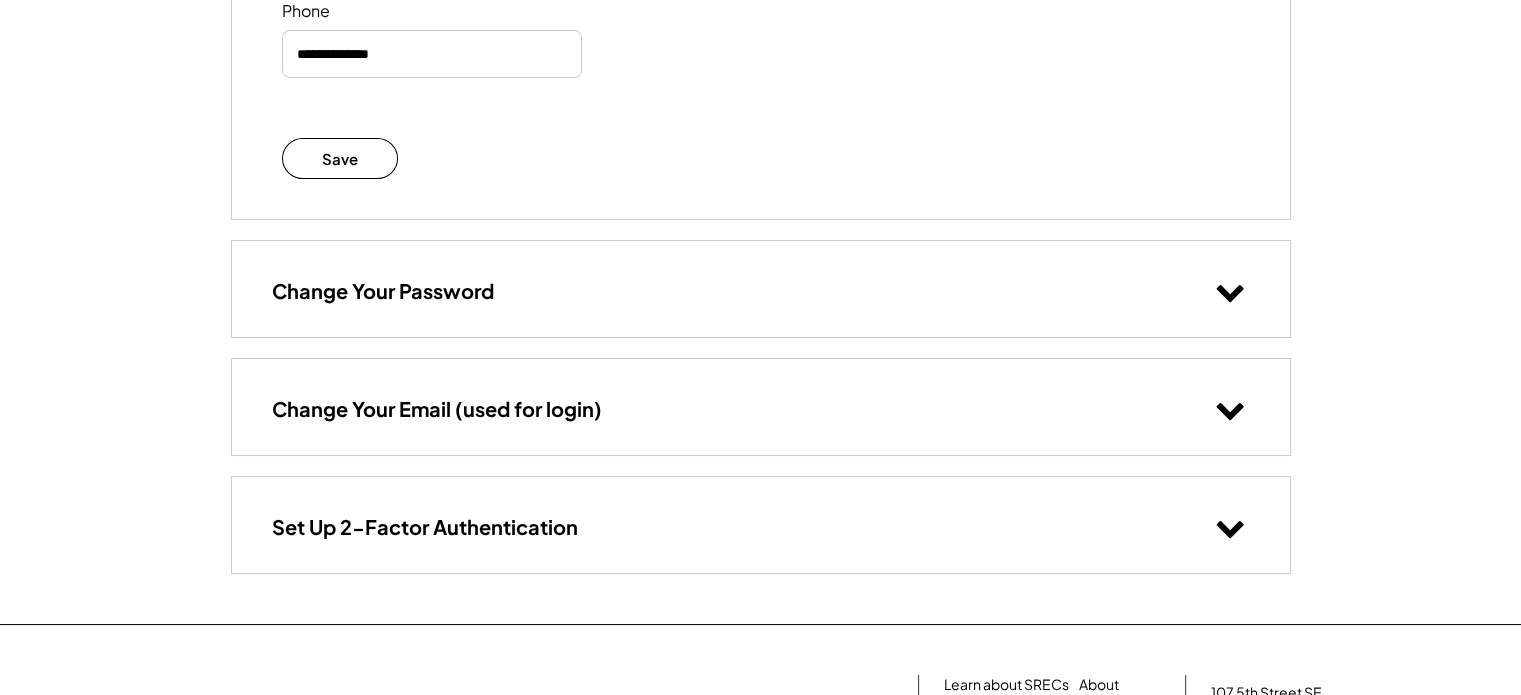 scroll, scrollTop: 600, scrollLeft: 0, axis: vertical 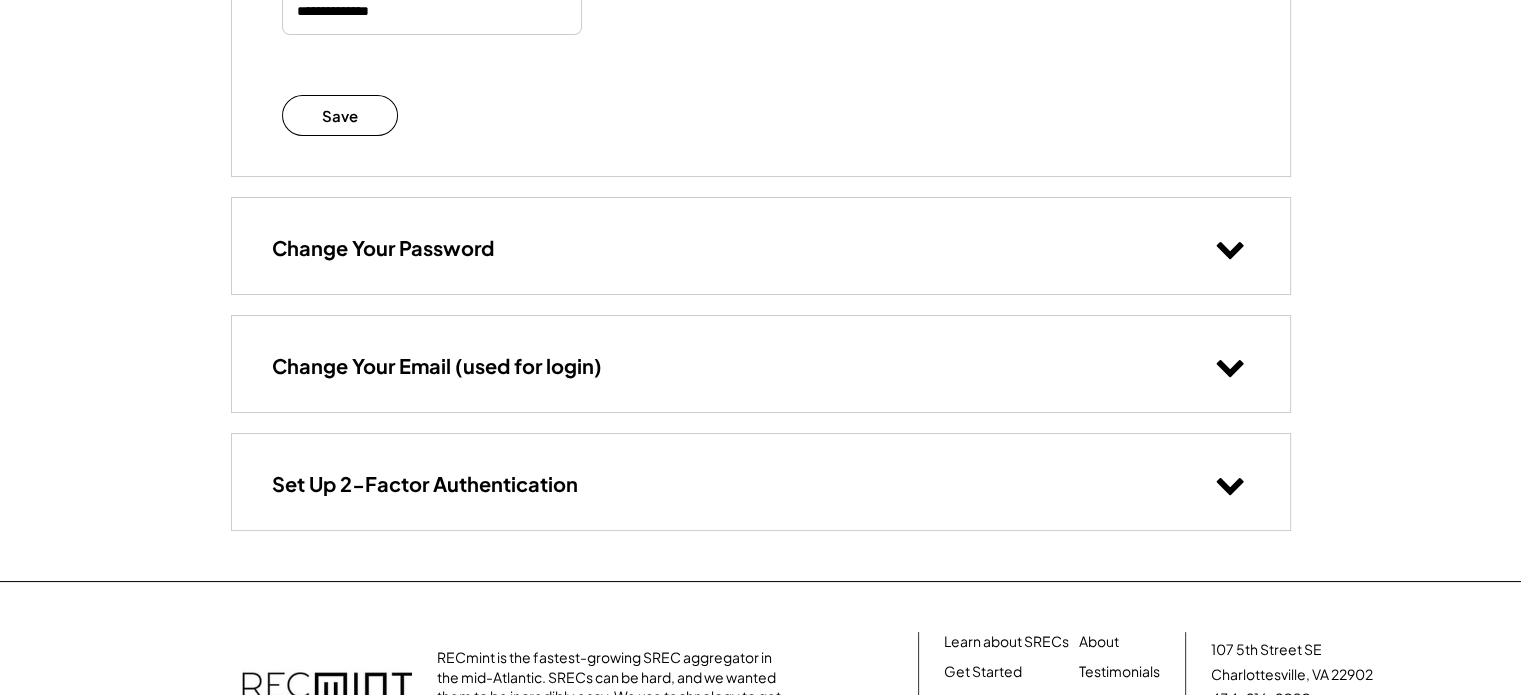click on "Change Your Email (used for login)" at bounding box center [761, 363] 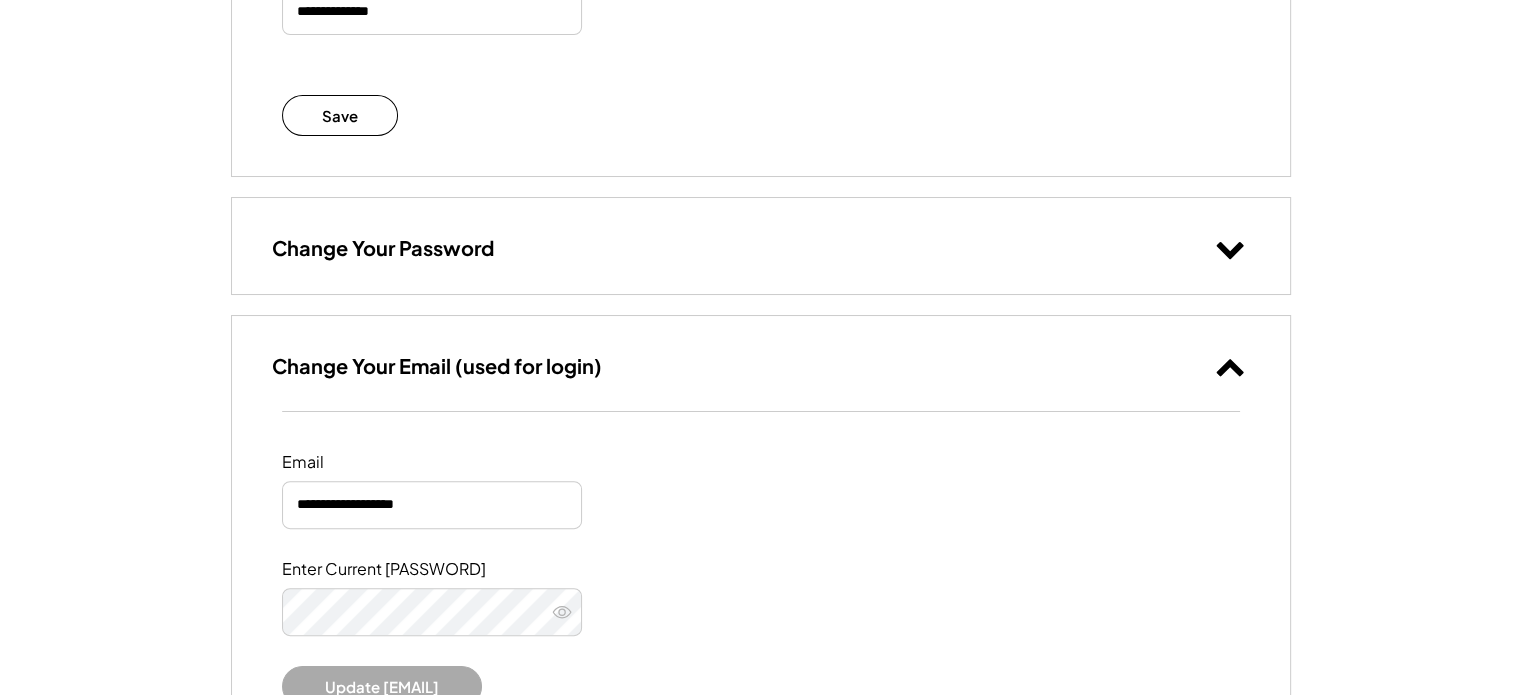 scroll, scrollTop: 0, scrollLeft: 0, axis: both 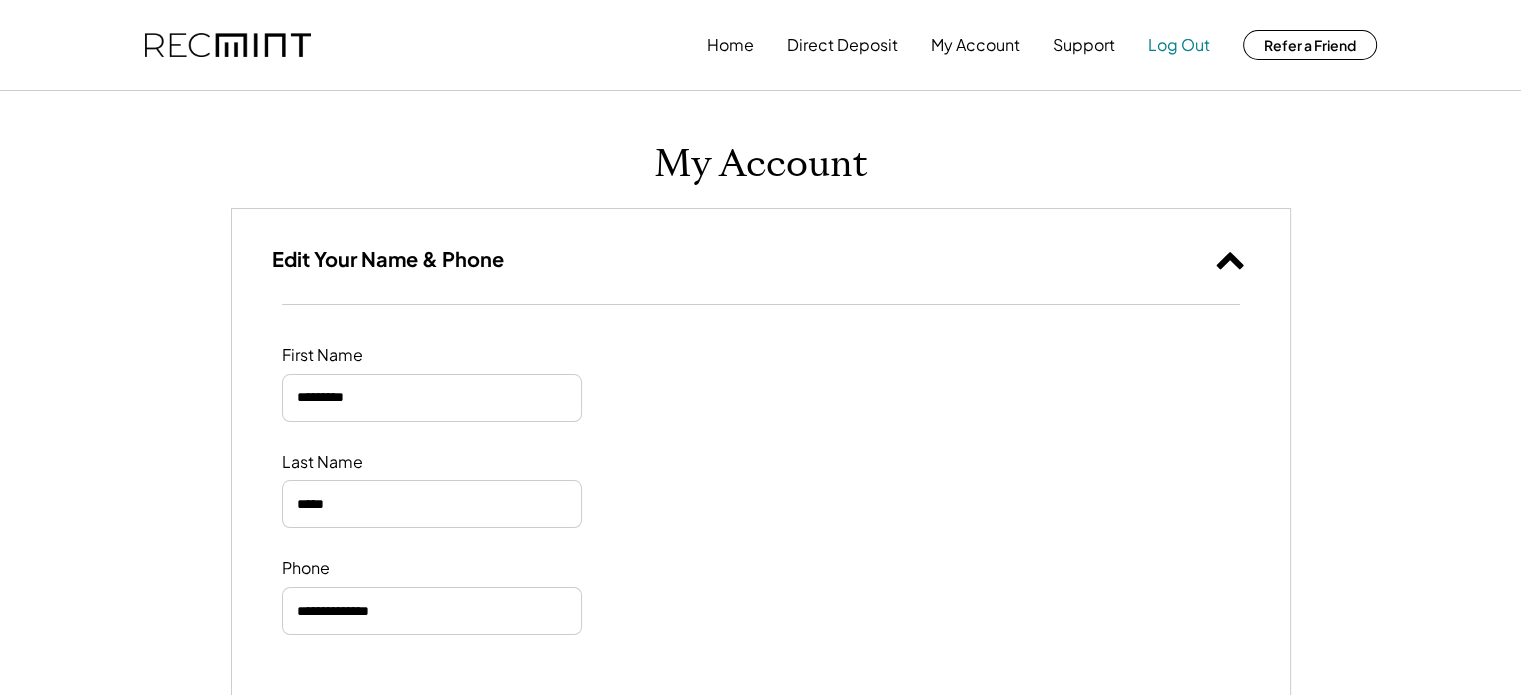 click on "Log Out" at bounding box center (1179, 45) 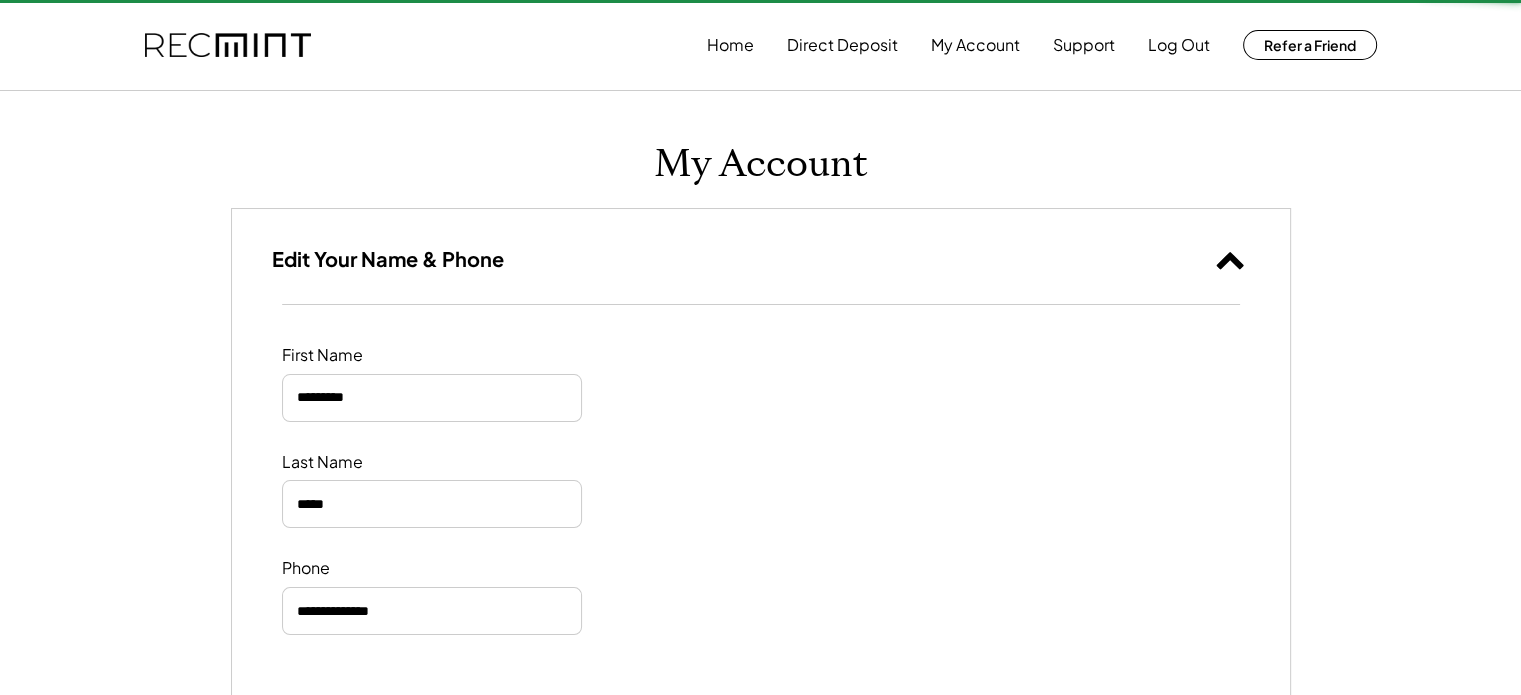 type 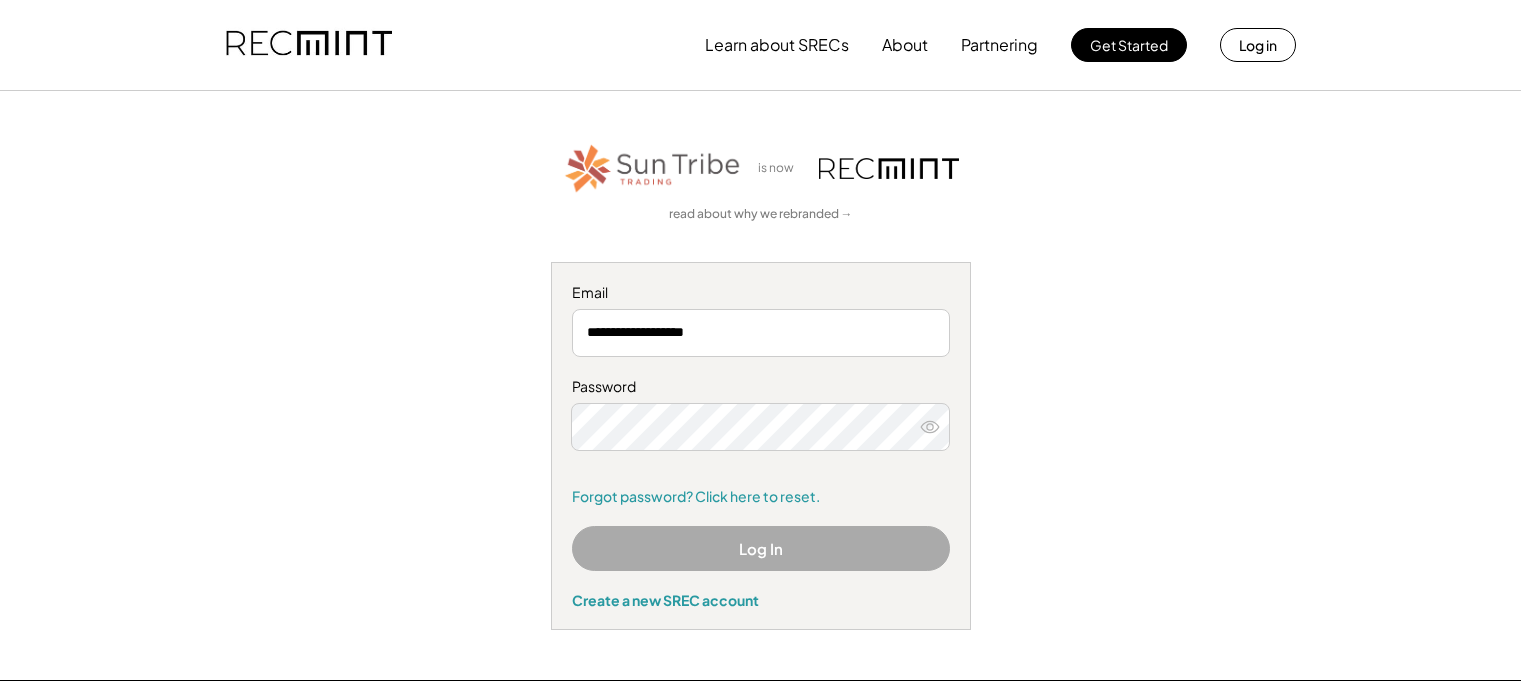 scroll, scrollTop: 0, scrollLeft: 0, axis: both 